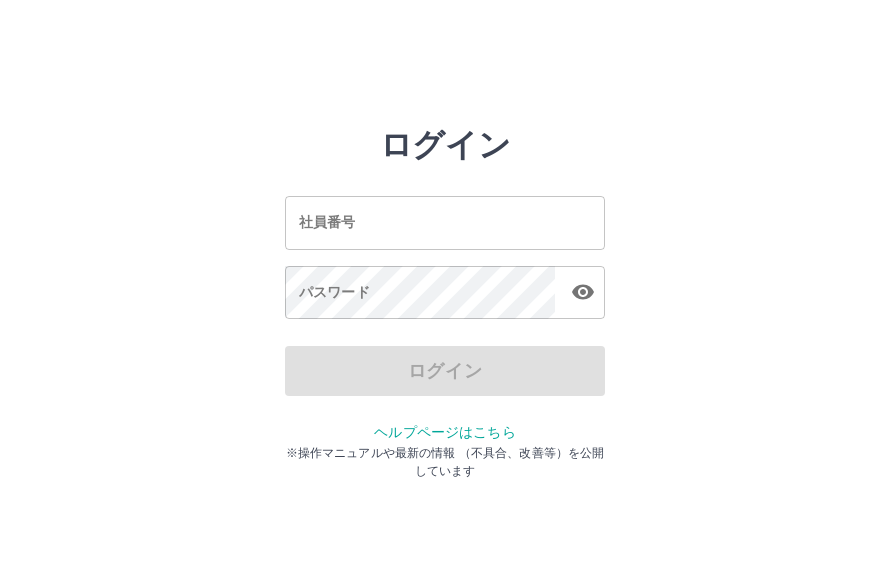 scroll, scrollTop: 0, scrollLeft: 0, axis: both 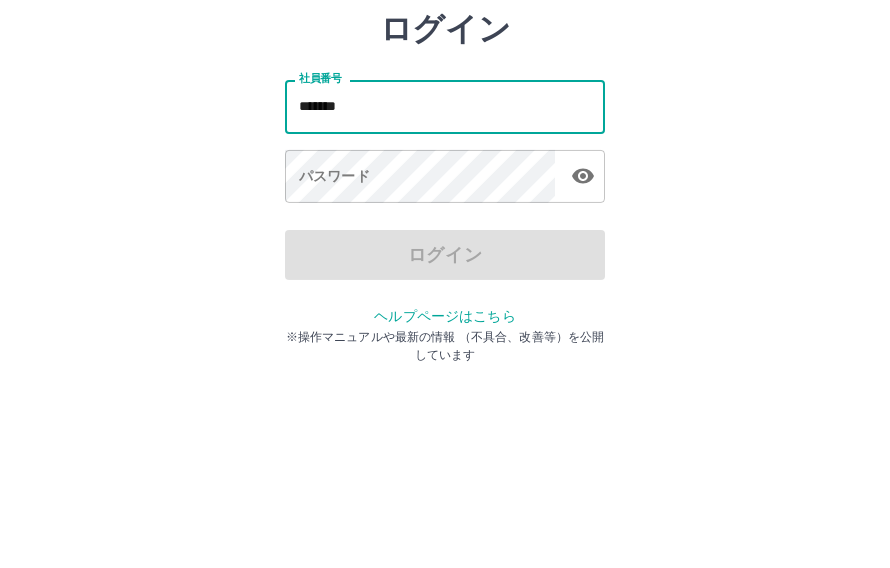 type on "*******" 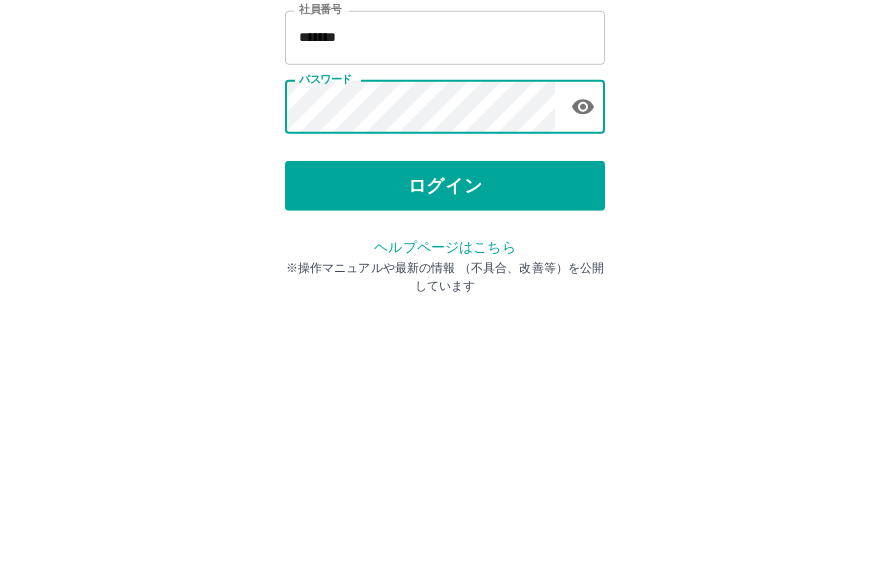 click on "ログイン" at bounding box center (445, 371) 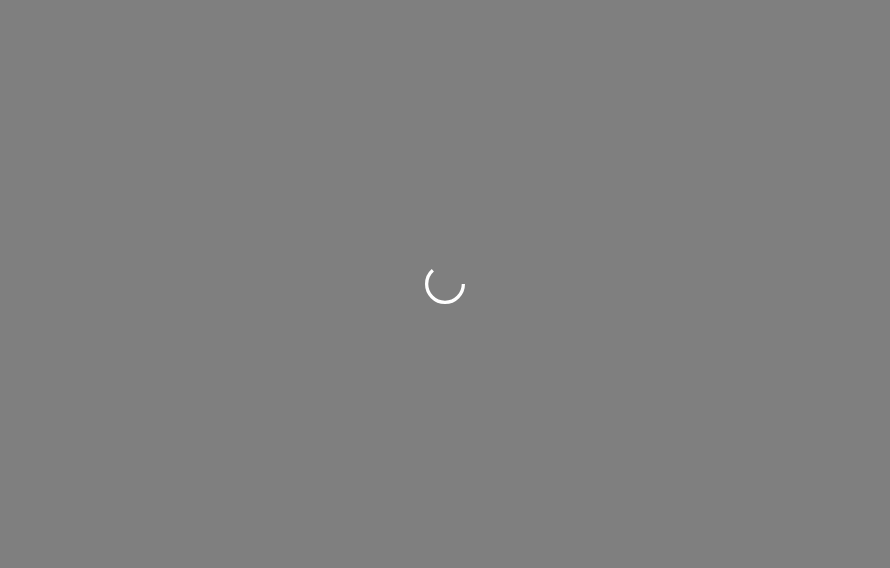 scroll, scrollTop: 0, scrollLeft: 0, axis: both 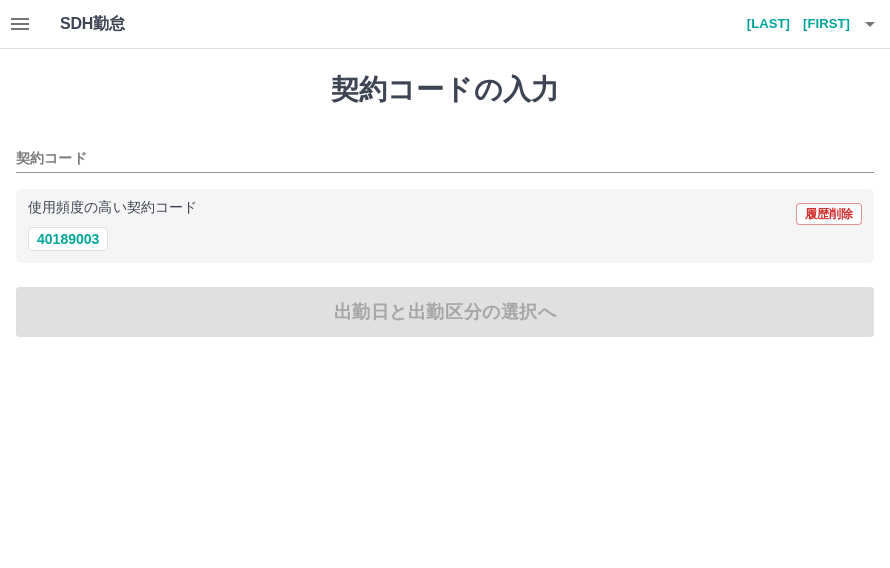 click on "40189003" at bounding box center [68, 239] 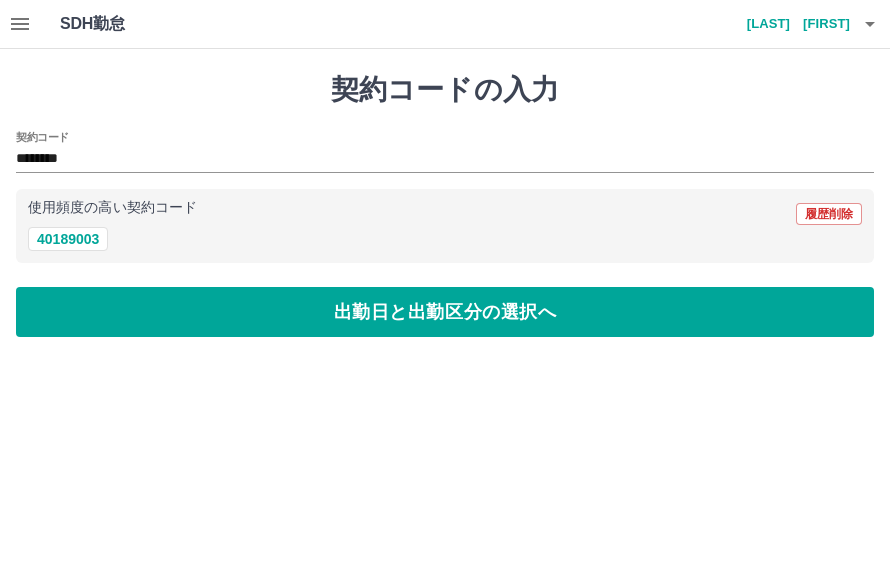 click on "出勤日と出勤区分の選択へ" at bounding box center (445, 312) 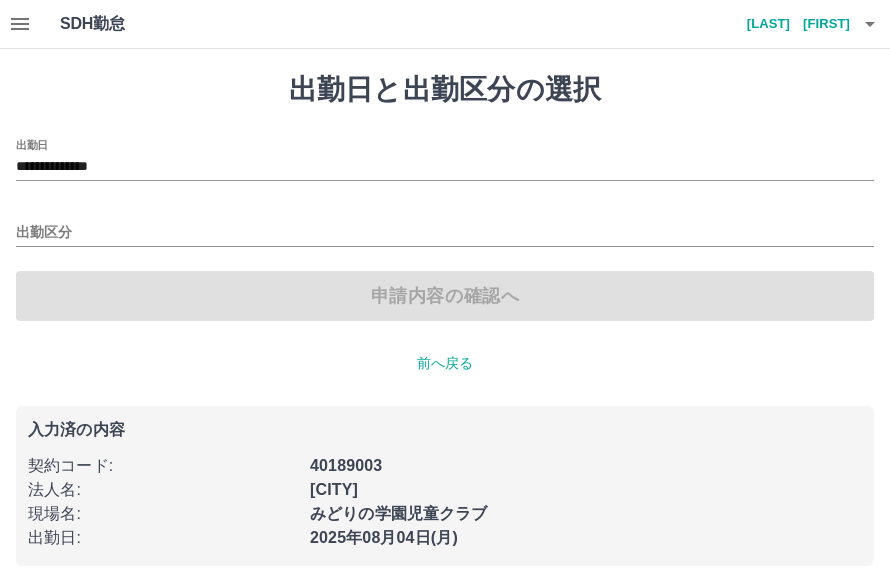 click on "出勤区分" at bounding box center [445, 233] 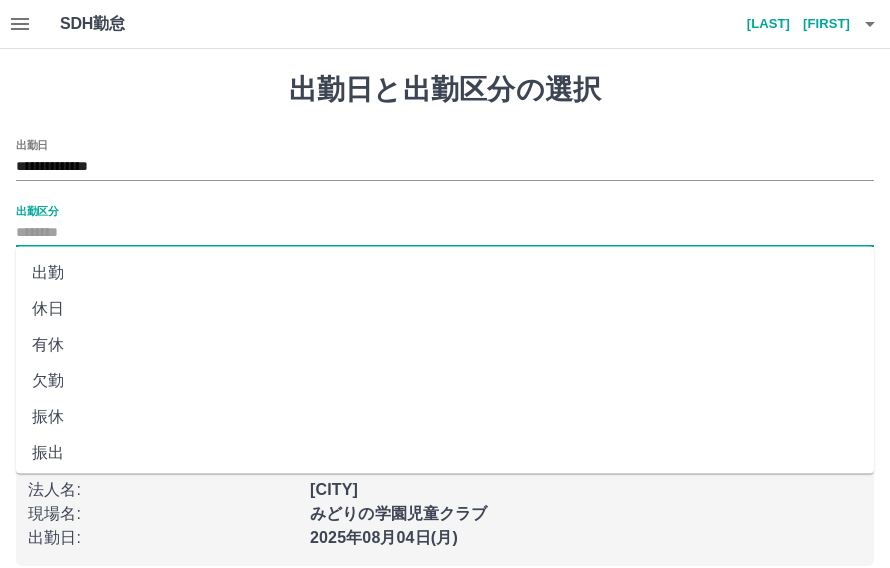 click on "出勤" at bounding box center [445, 273] 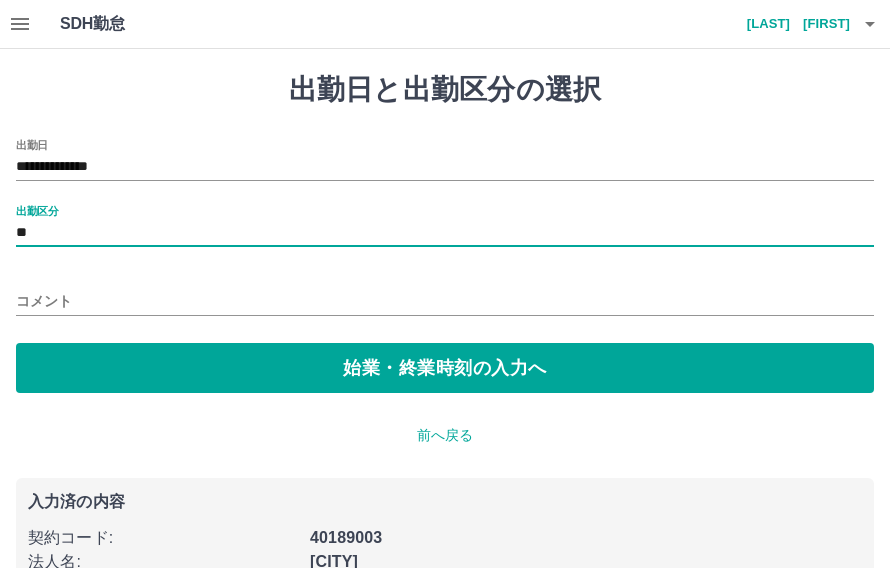 click on "コメント" at bounding box center (445, 301) 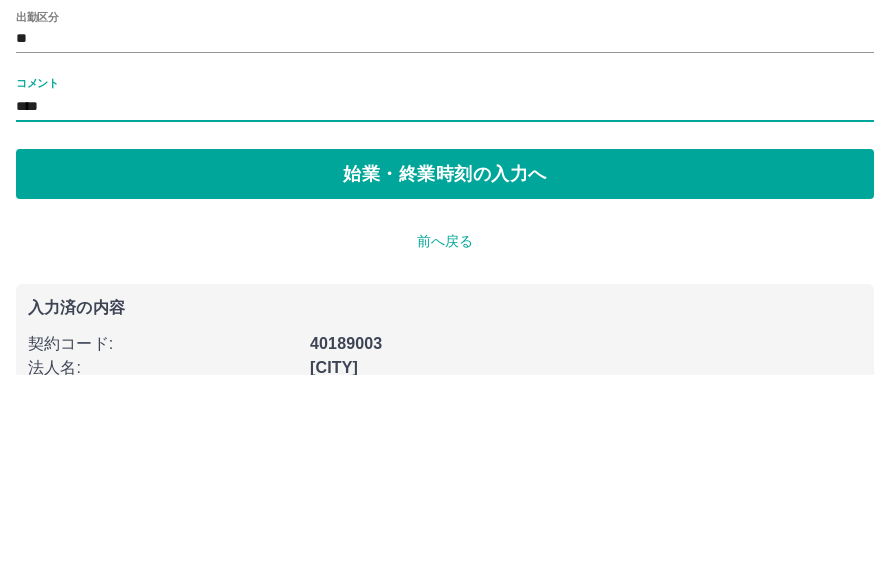 type on "****" 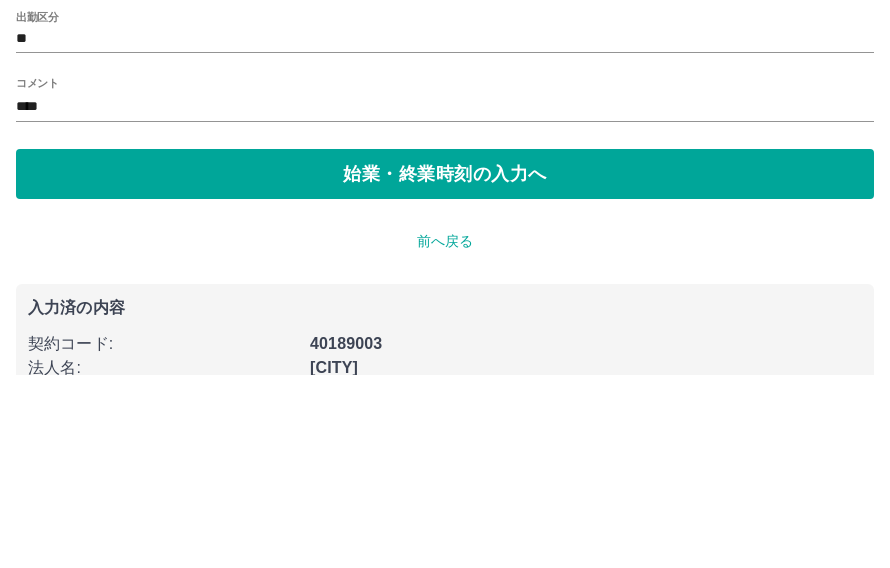 scroll, scrollTop: 92, scrollLeft: 0, axis: vertical 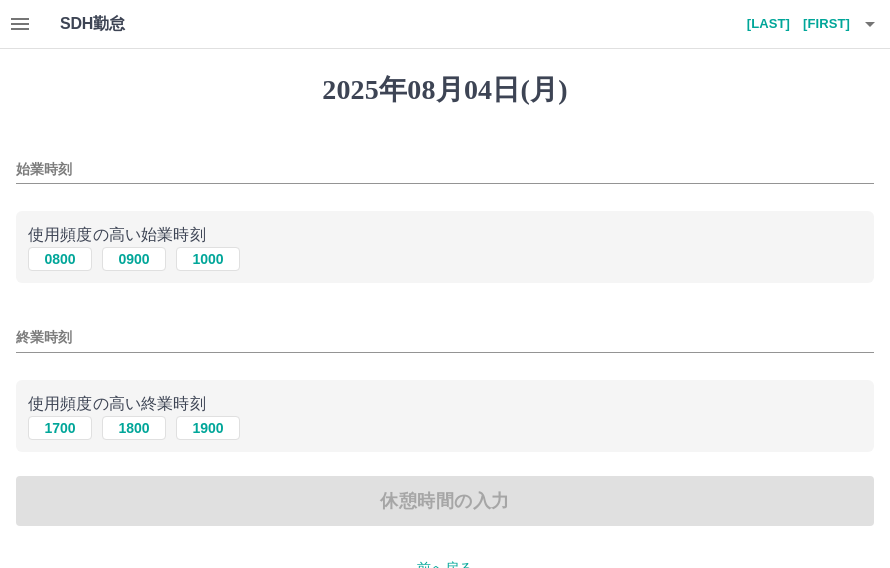 click on "0800" at bounding box center (60, 259) 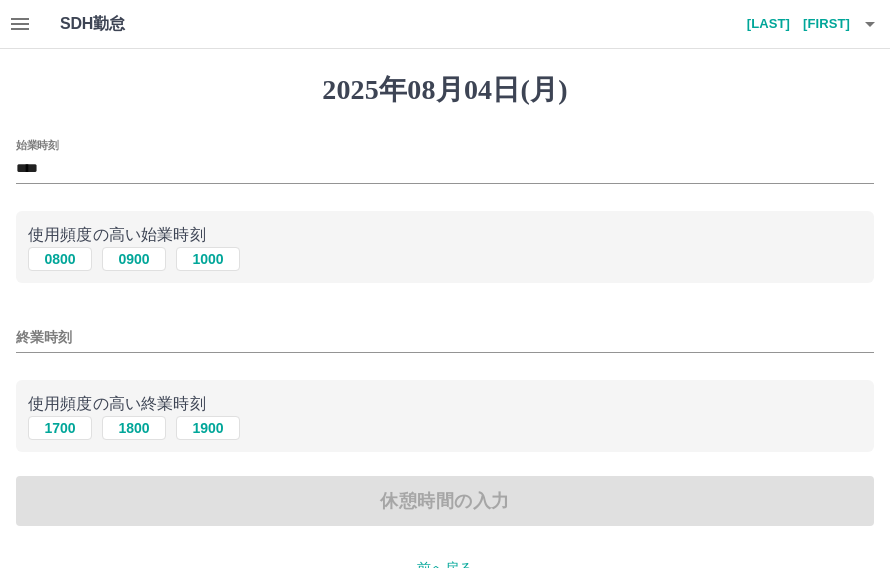 click on "1700" at bounding box center [60, 428] 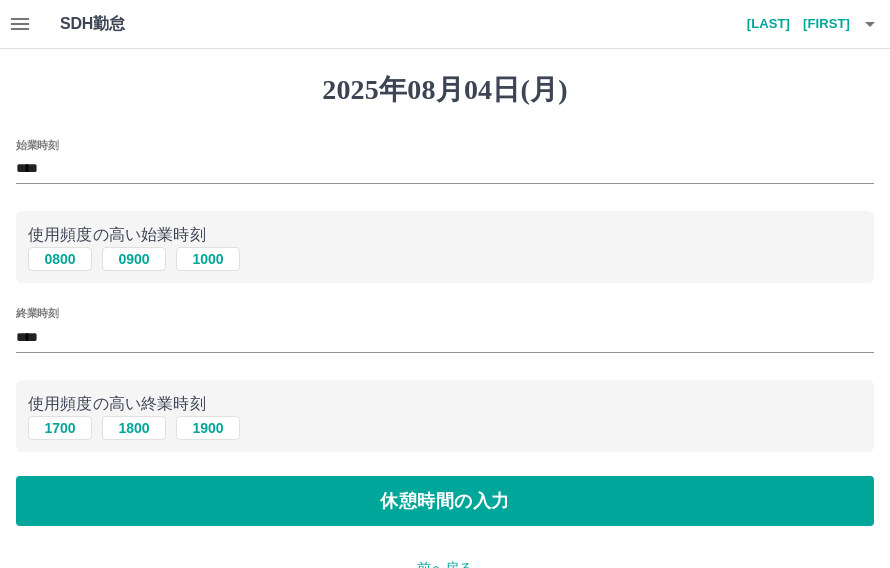 click on "休憩時間の入力" at bounding box center (445, 501) 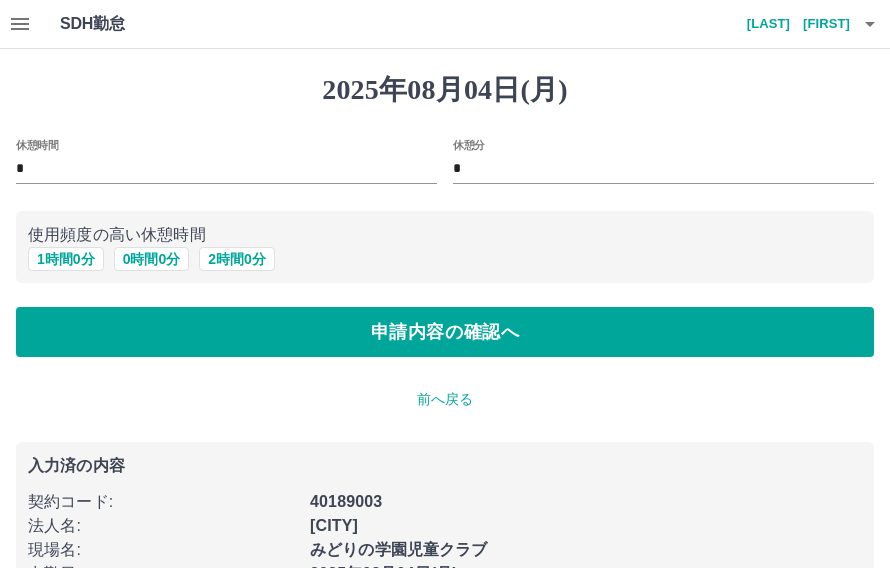 click on "1 時間 0 分" at bounding box center (66, 259) 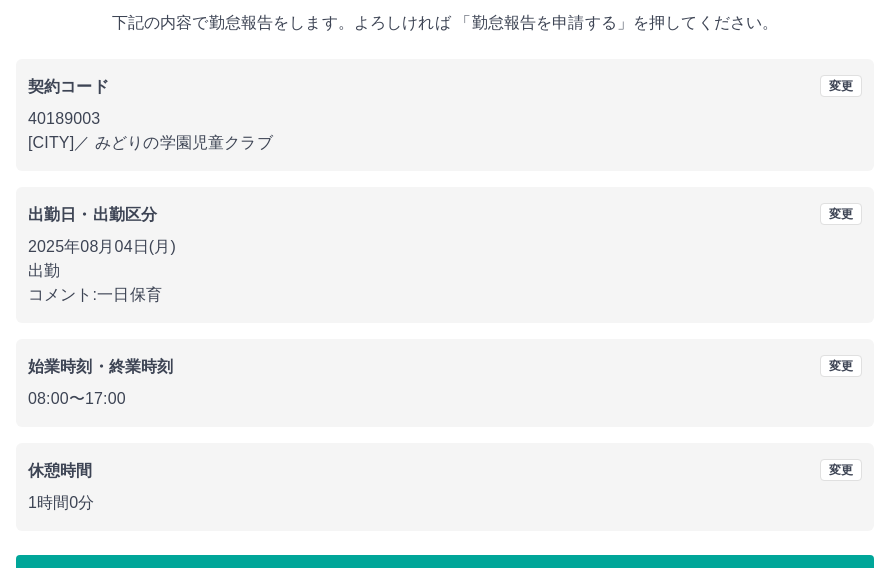 scroll, scrollTop: 119, scrollLeft: 0, axis: vertical 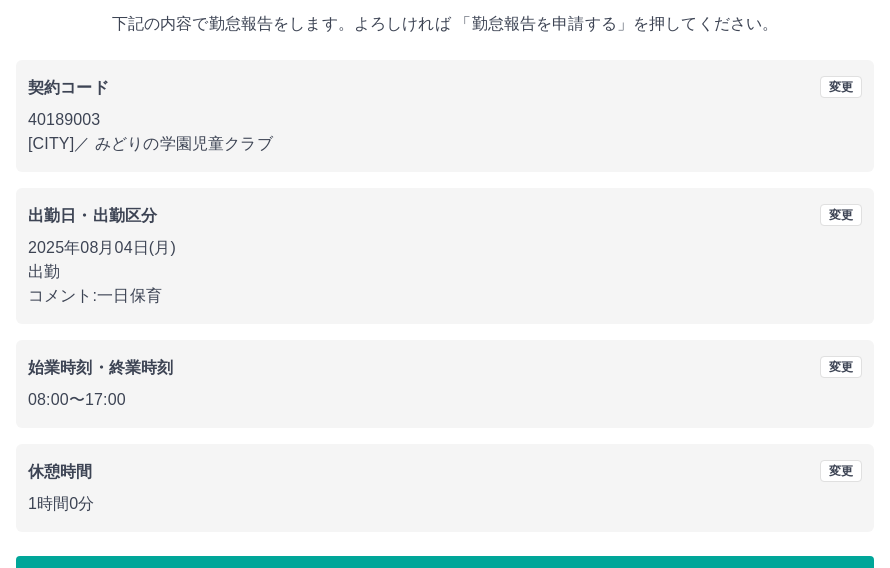 click on "勤怠報告を申請する" at bounding box center [445, 581] 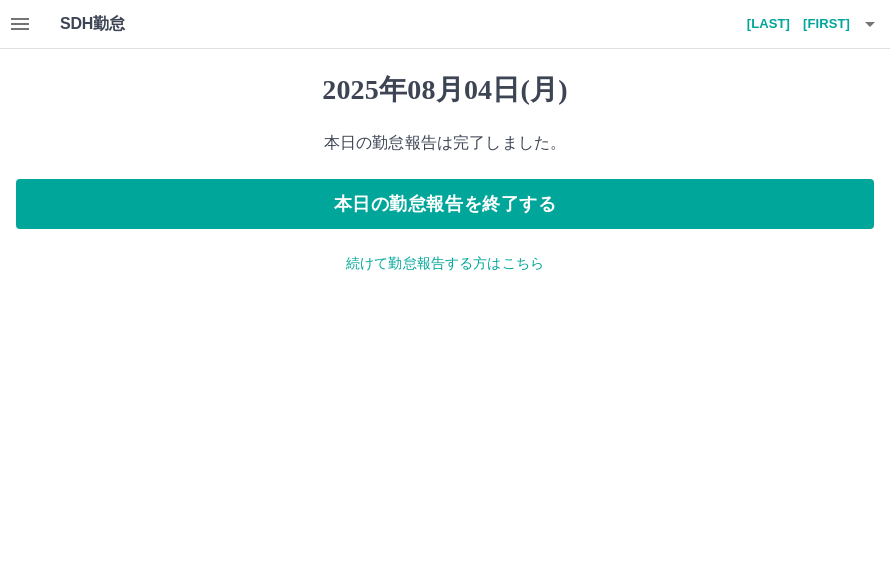 scroll, scrollTop: 0, scrollLeft: 0, axis: both 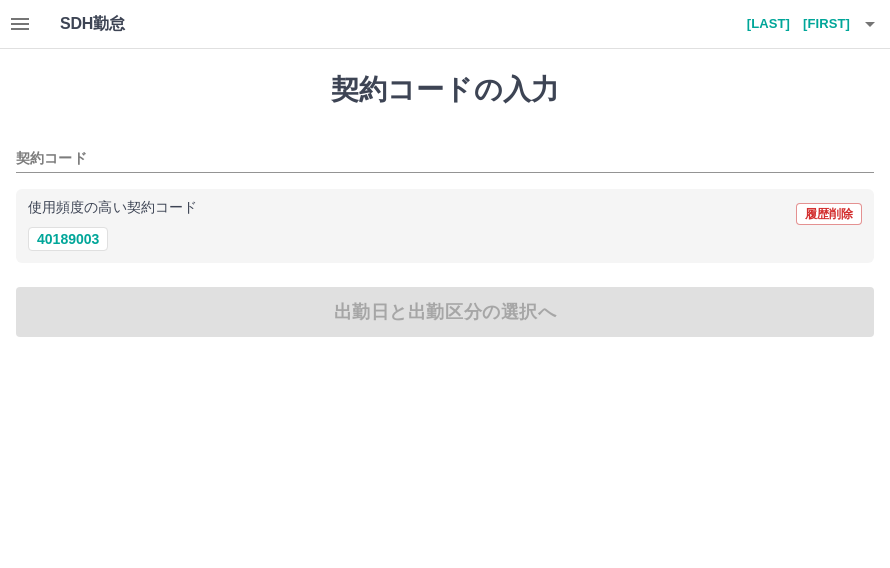 click on "40189003" at bounding box center [68, 239] 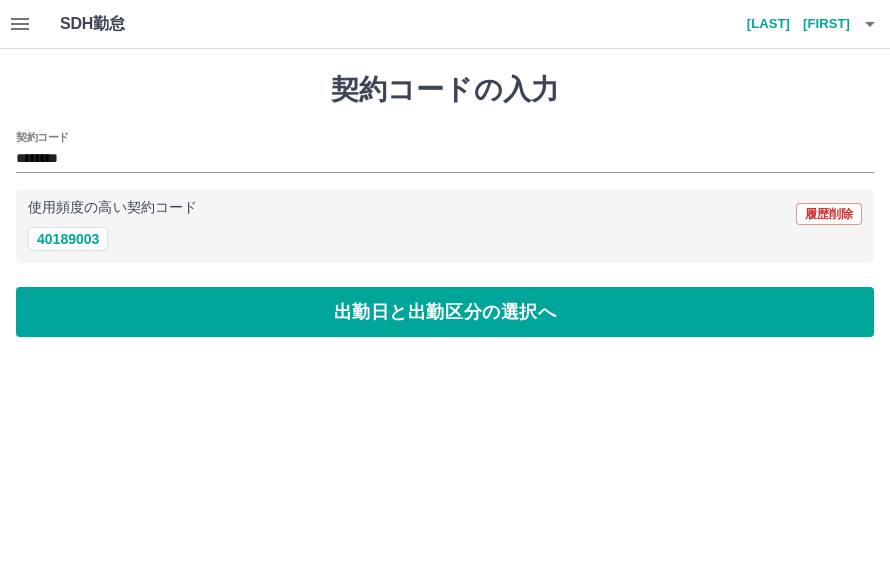 click on "出勤日と出勤区分の選択へ" at bounding box center (445, 312) 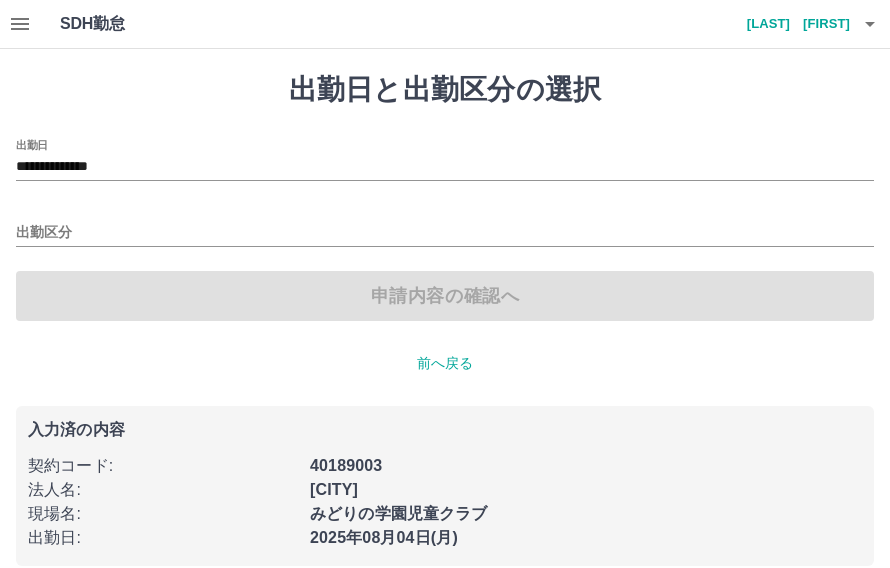 click on "**********" at bounding box center [445, 167] 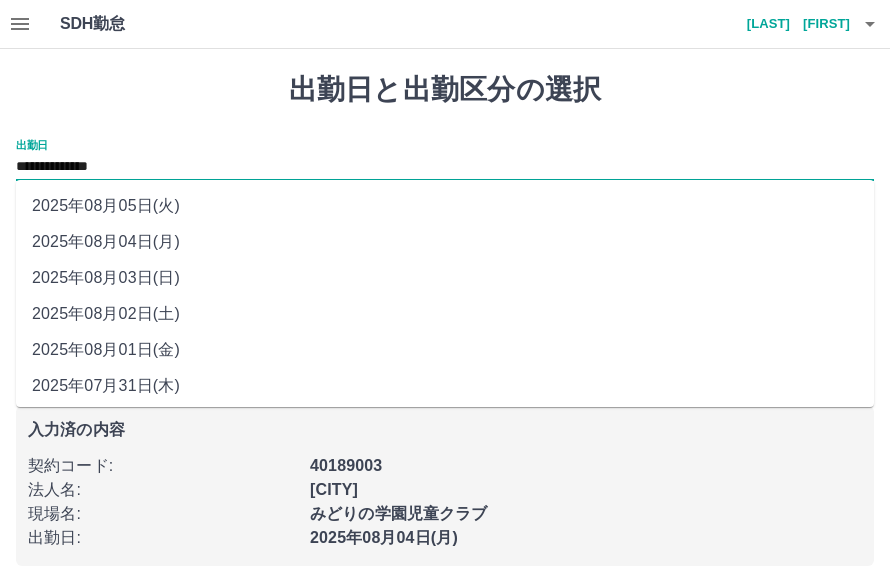 click on "2025年08月05日(火)" at bounding box center (445, 206) 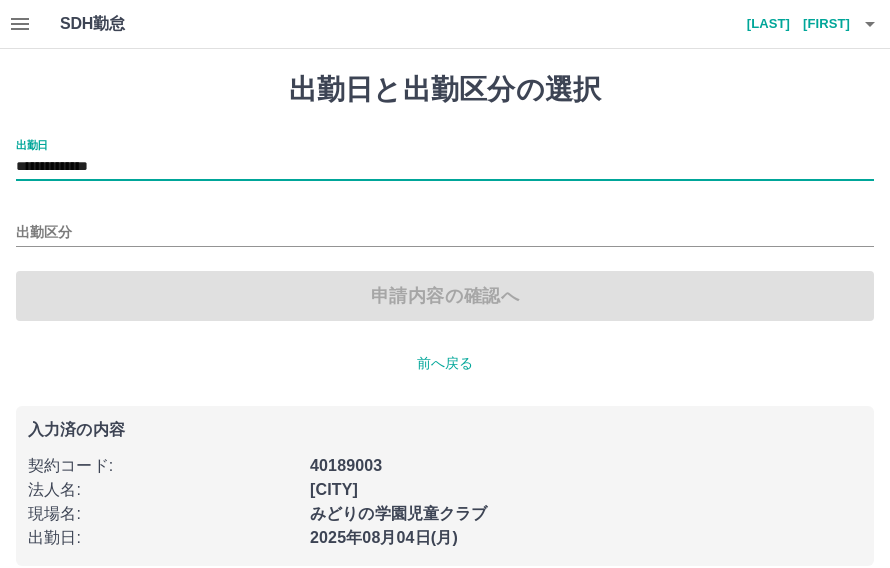 click on "出勤区分" at bounding box center [445, 233] 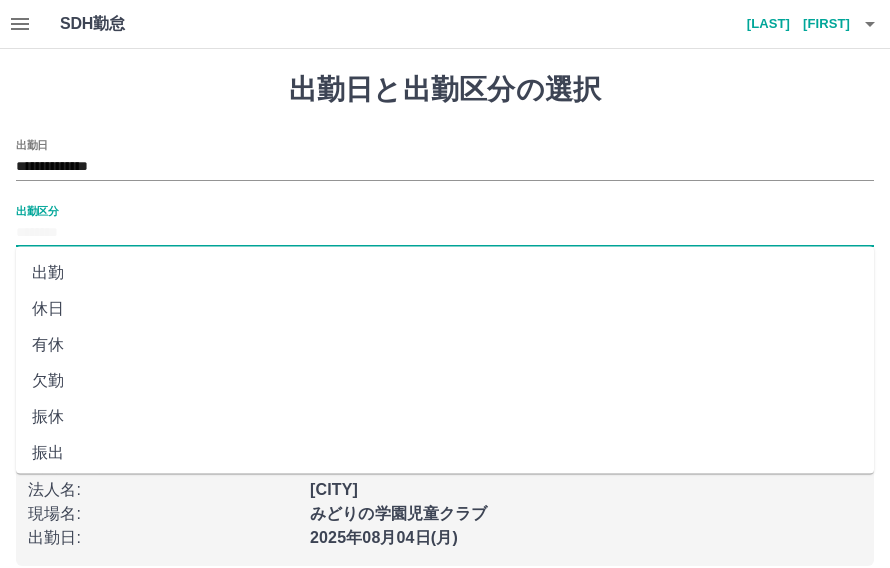 click on "出勤" at bounding box center (445, 273) 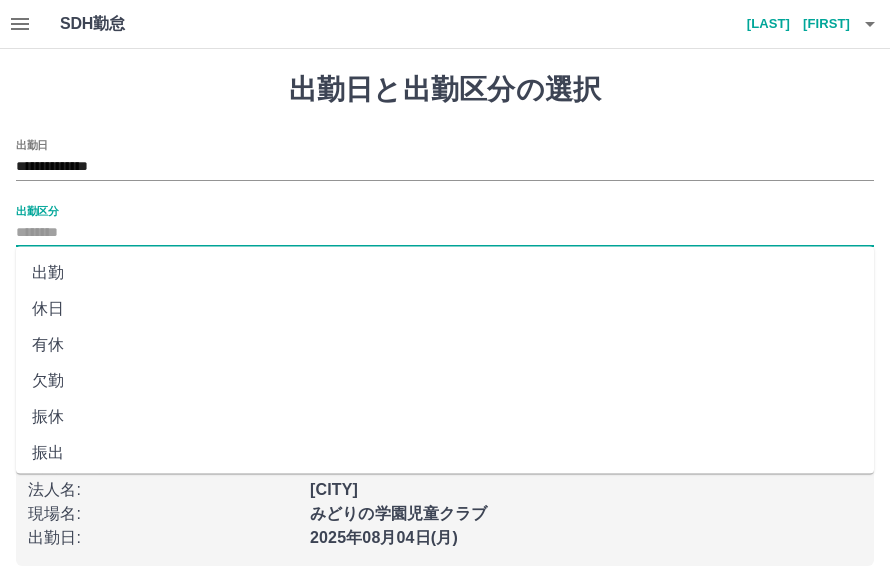 type on "**" 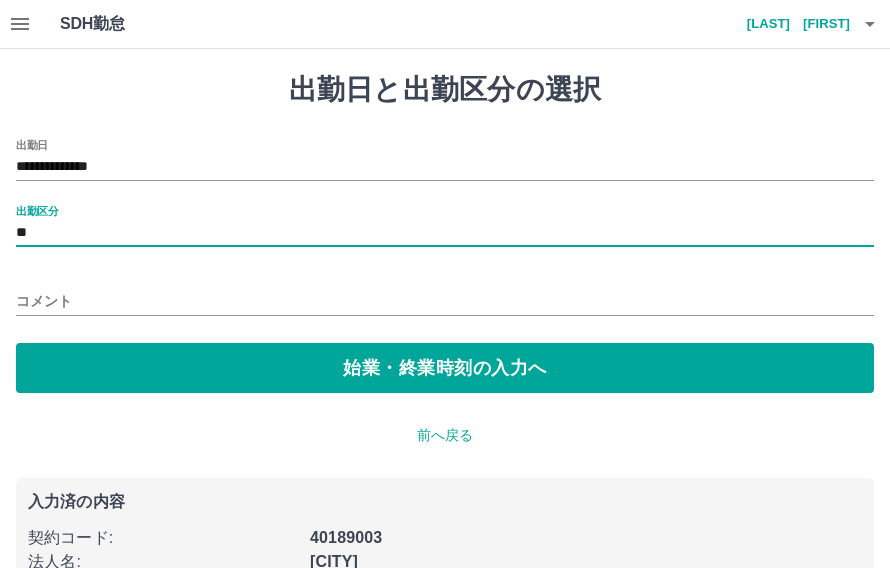 click on "コメント" at bounding box center (445, 301) 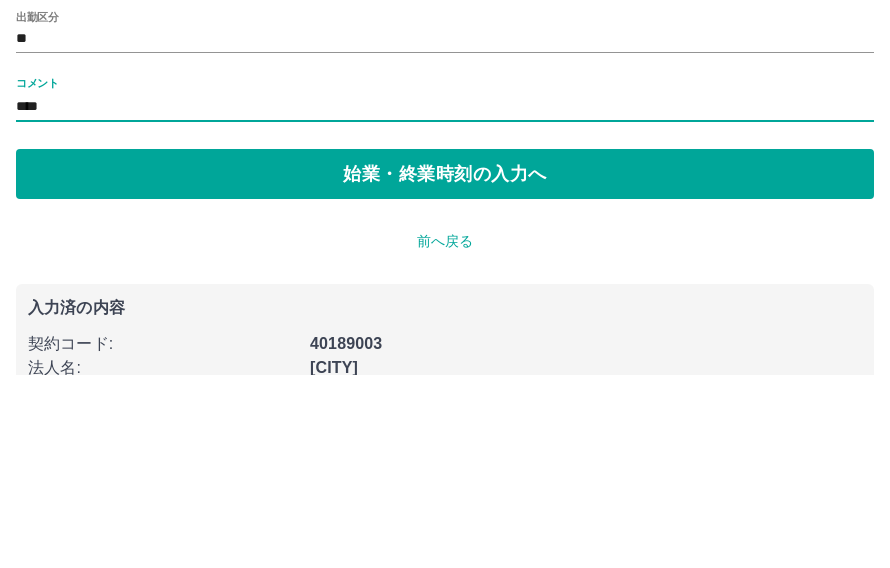 type on "****" 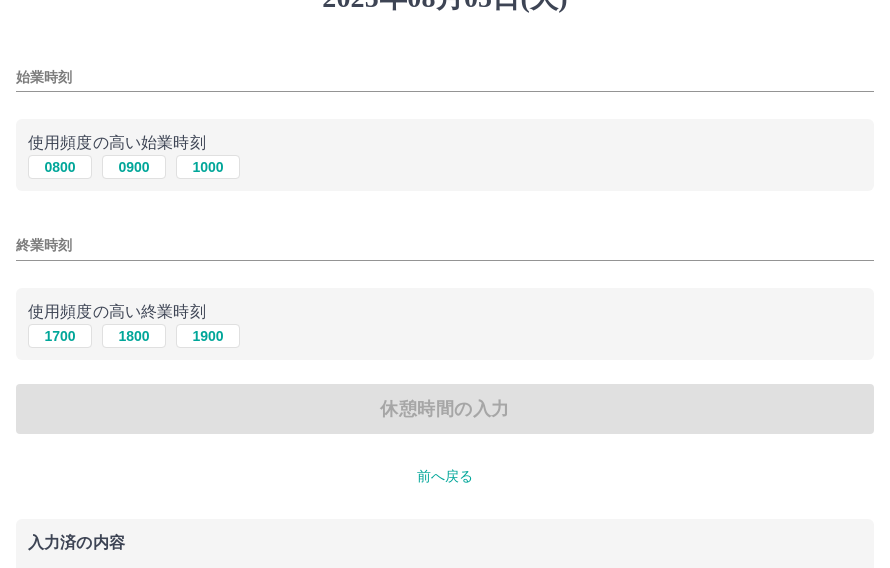 scroll, scrollTop: 0, scrollLeft: 0, axis: both 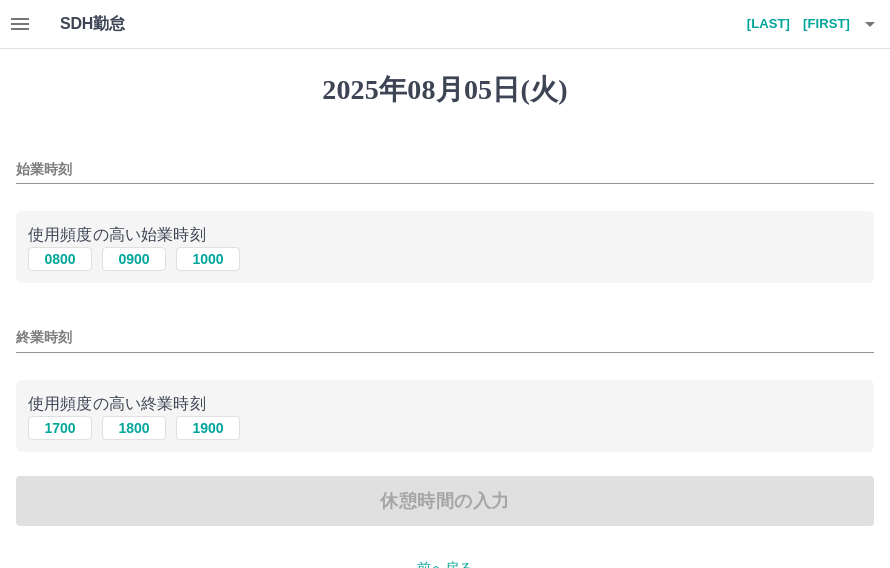click on "0800" at bounding box center [60, 259] 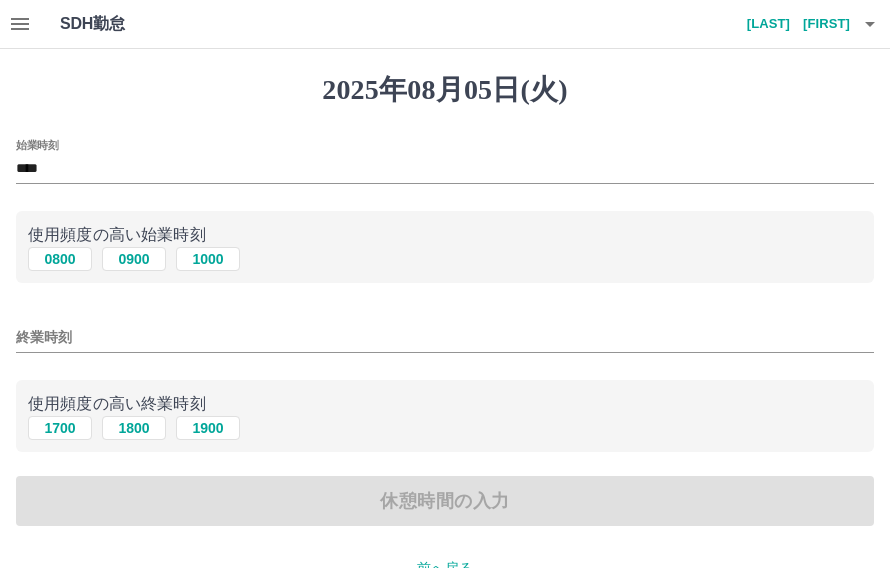 click on "終業時刻" at bounding box center [445, 337] 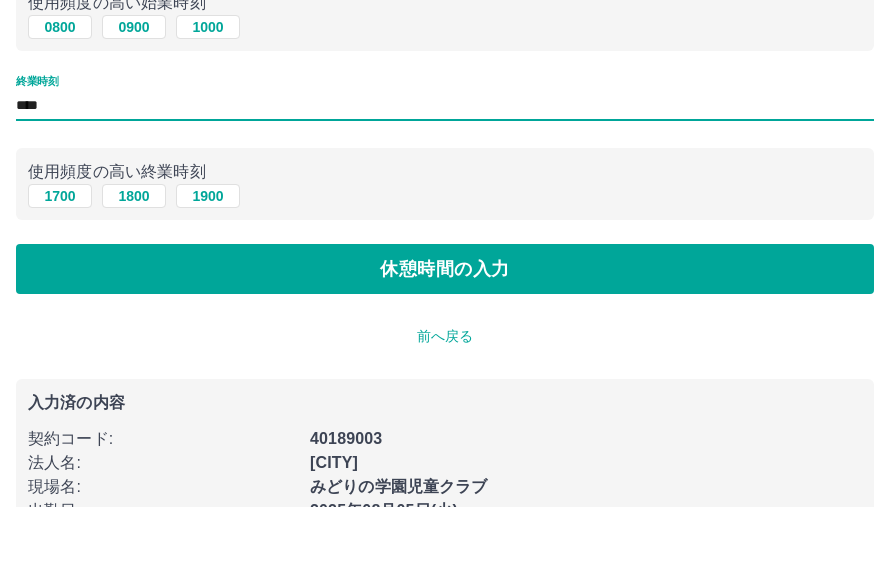 scroll, scrollTop: 177, scrollLeft: 0, axis: vertical 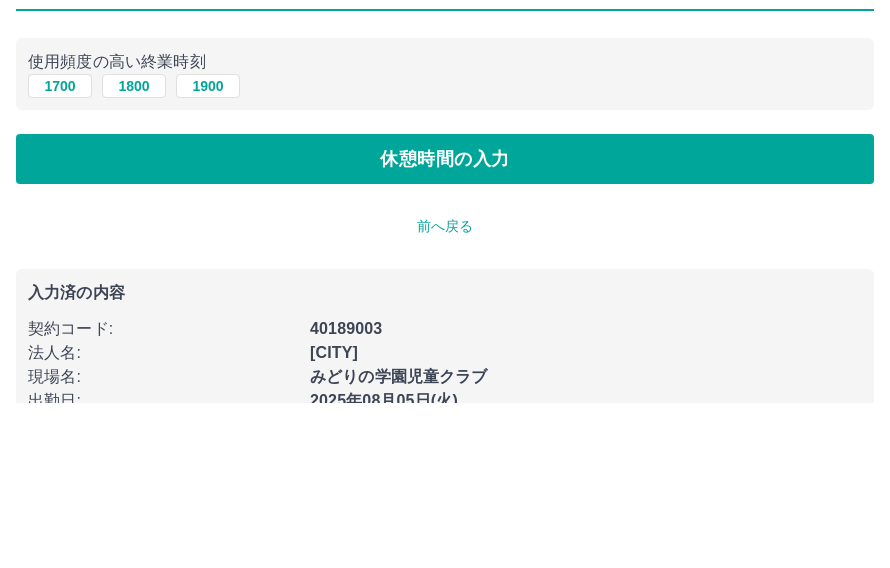 type on "****" 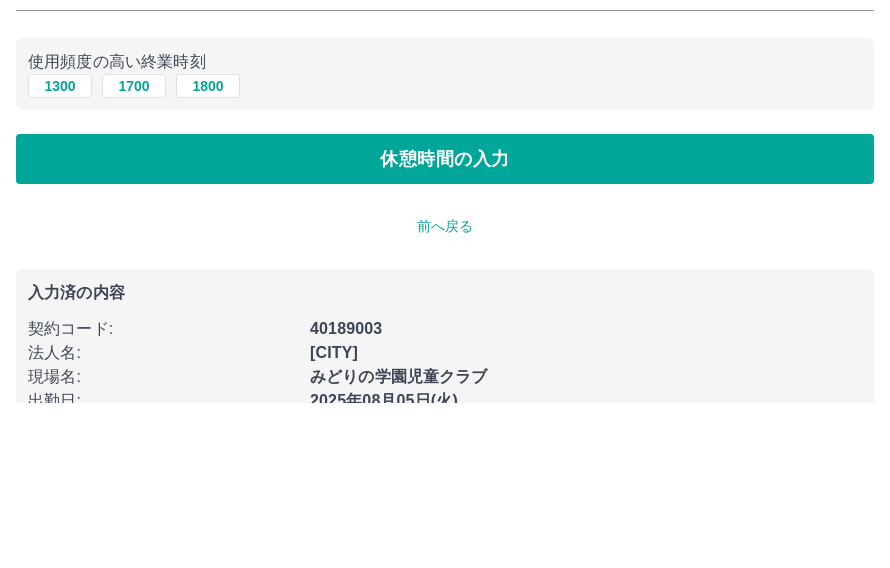 scroll, scrollTop: 0, scrollLeft: 0, axis: both 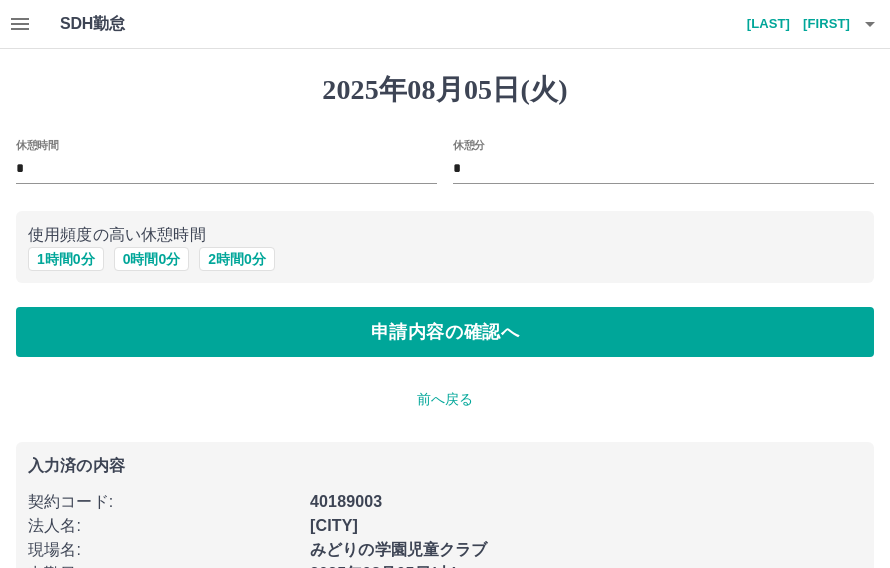 click on "申請内容の確認へ" at bounding box center [445, 332] 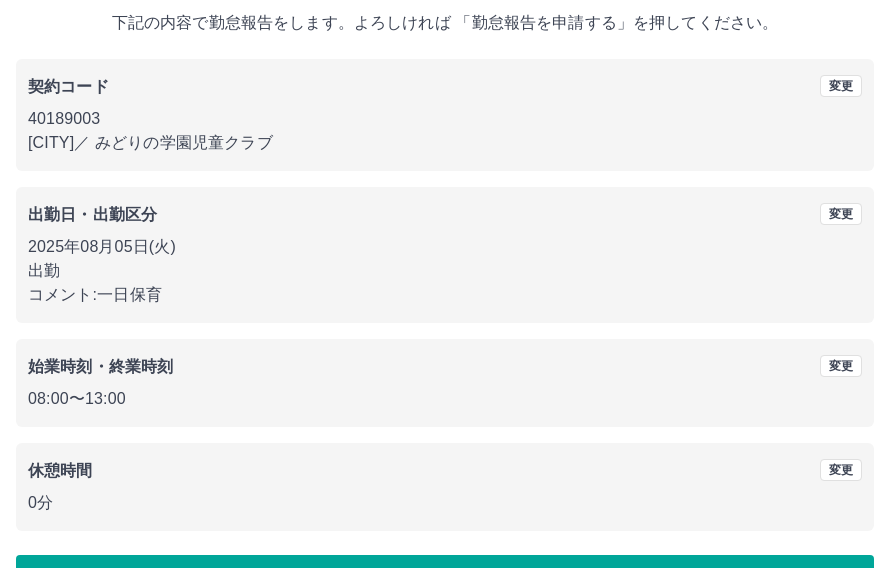 scroll, scrollTop: 119, scrollLeft: 0, axis: vertical 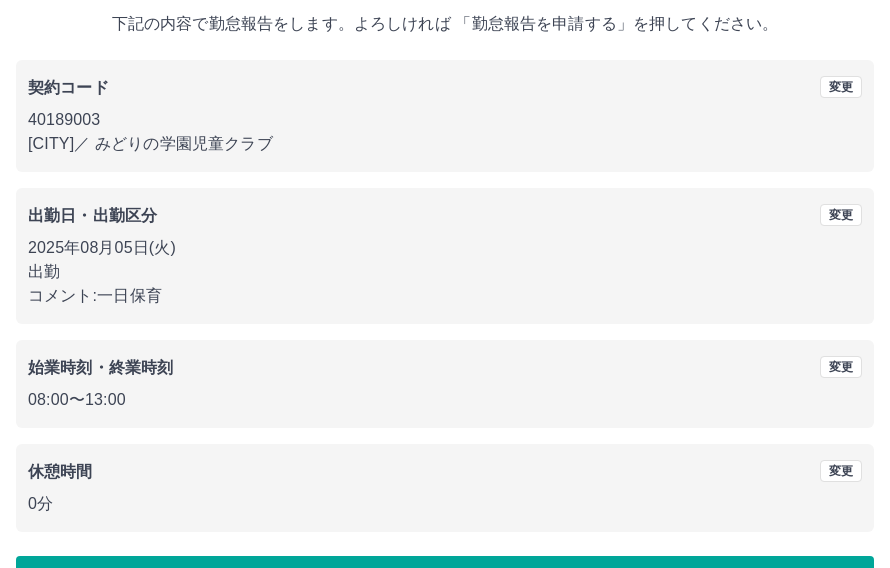 click on "勤怠報告を申請する" at bounding box center (445, 581) 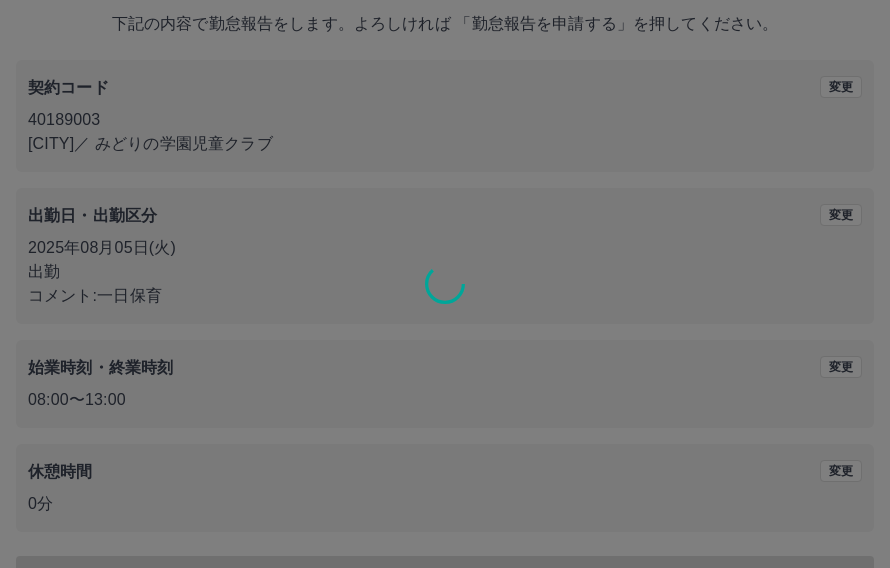 scroll, scrollTop: 0, scrollLeft: 0, axis: both 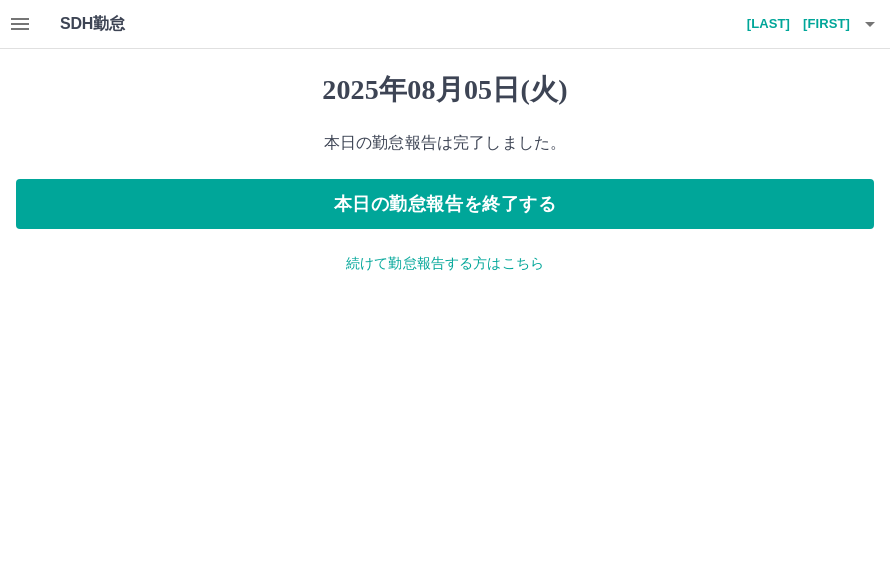 click 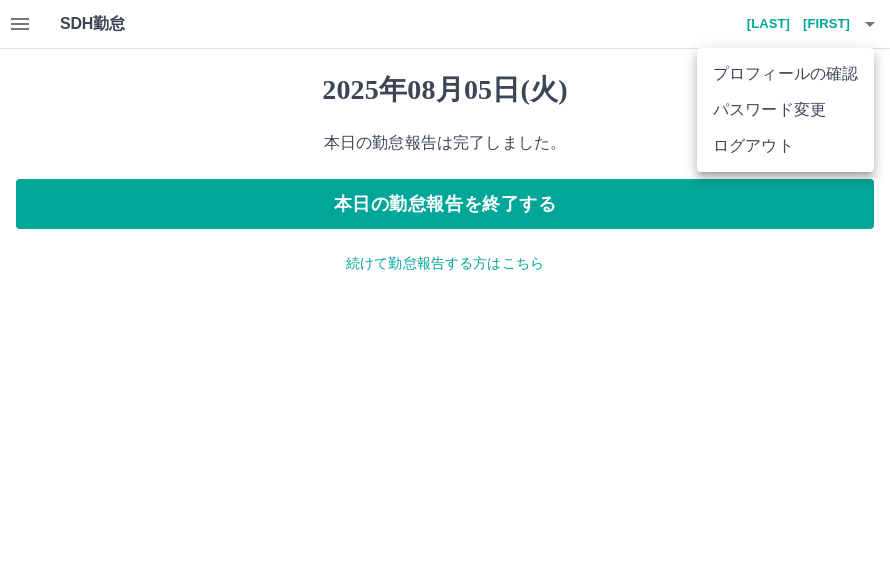 click on "ログアウト" at bounding box center (785, 146) 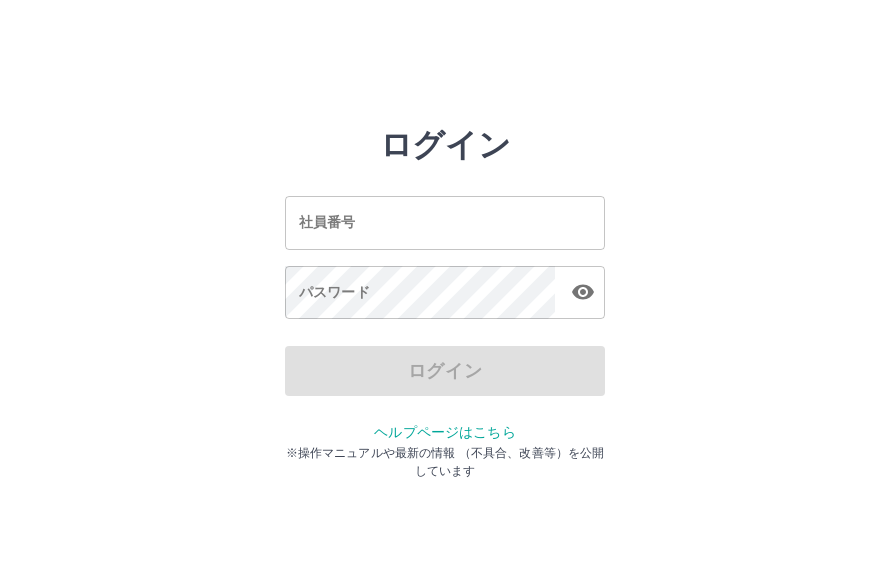 scroll, scrollTop: 0, scrollLeft: 0, axis: both 